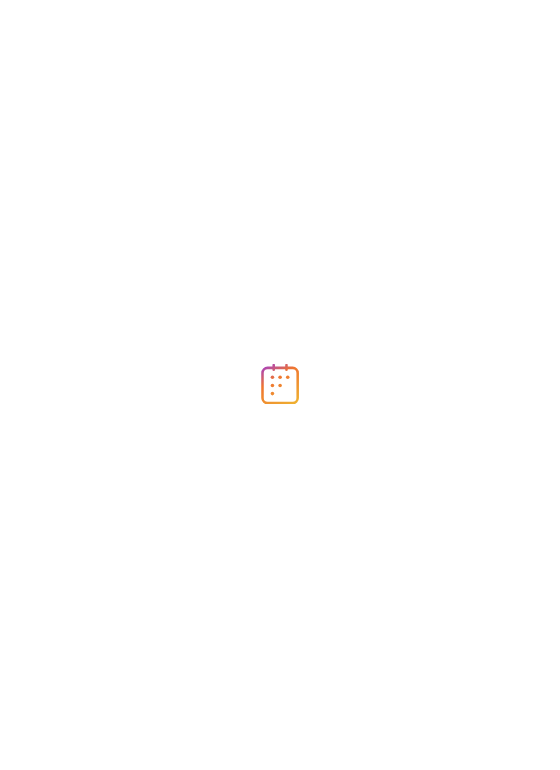 scroll, scrollTop: 0, scrollLeft: 0, axis: both 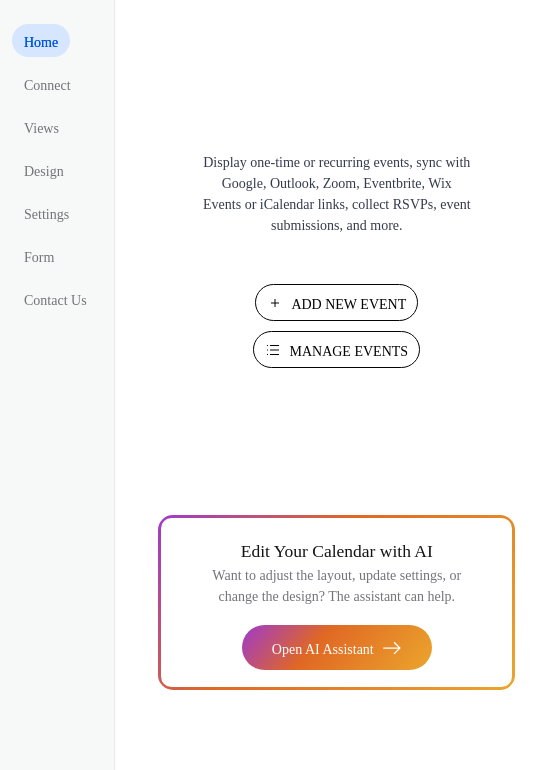click on "Manage Events" at bounding box center (348, 351) 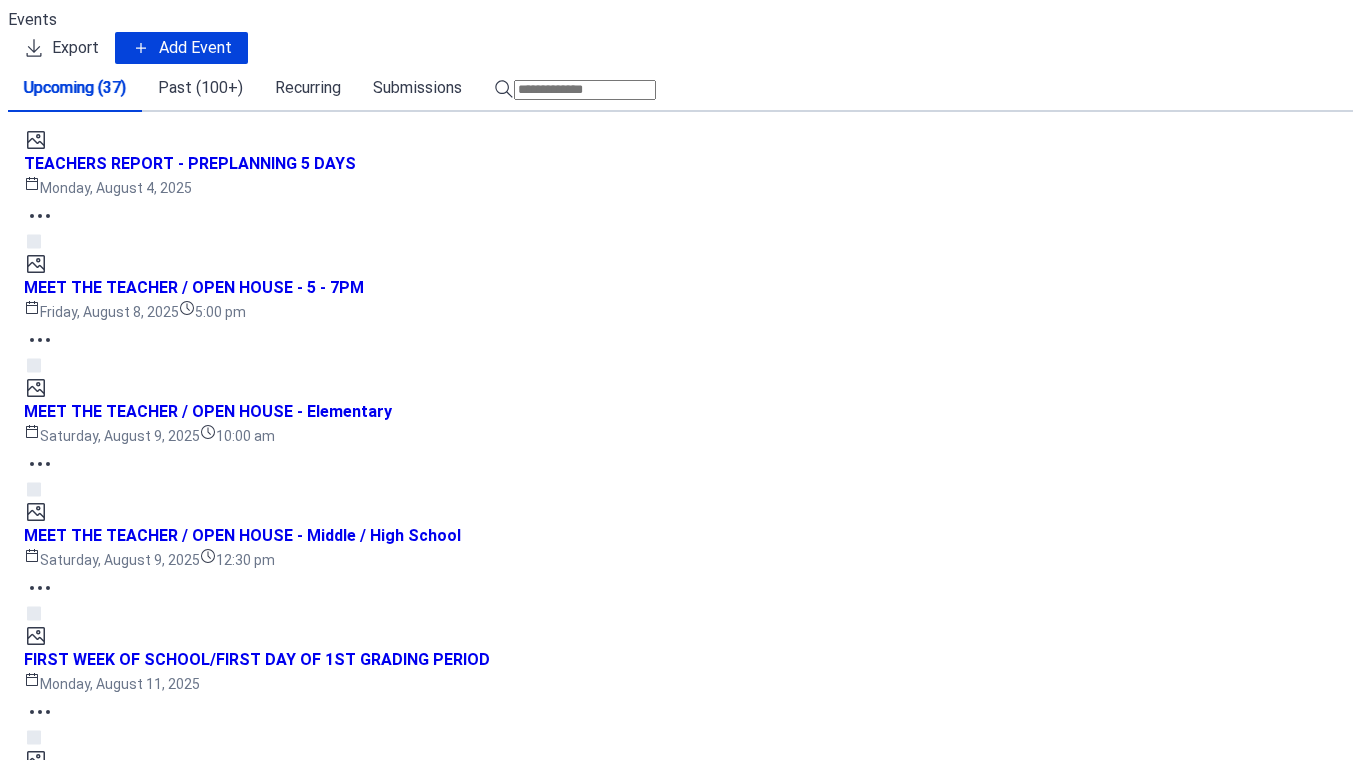 scroll, scrollTop: 0, scrollLeft: 0, axis: both 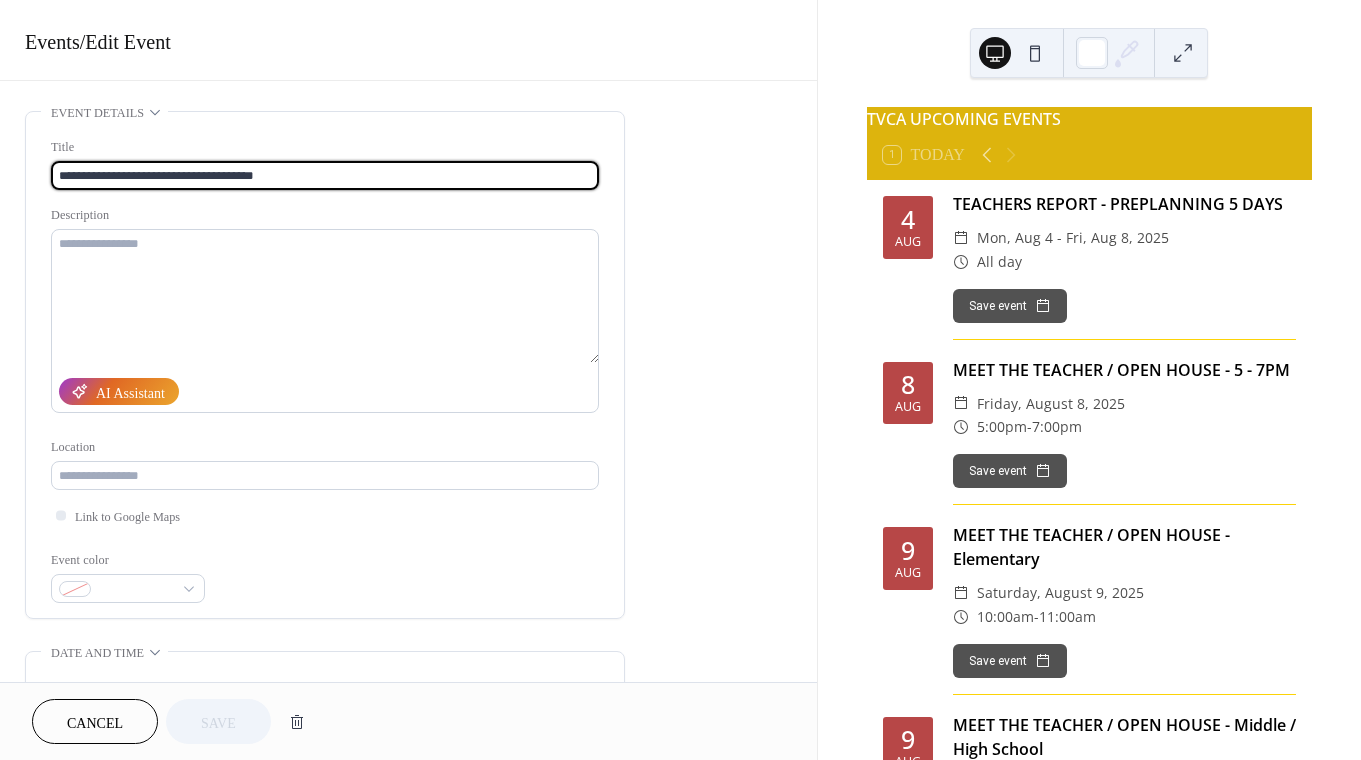 click on "**********" at bounding box center (325, 175) 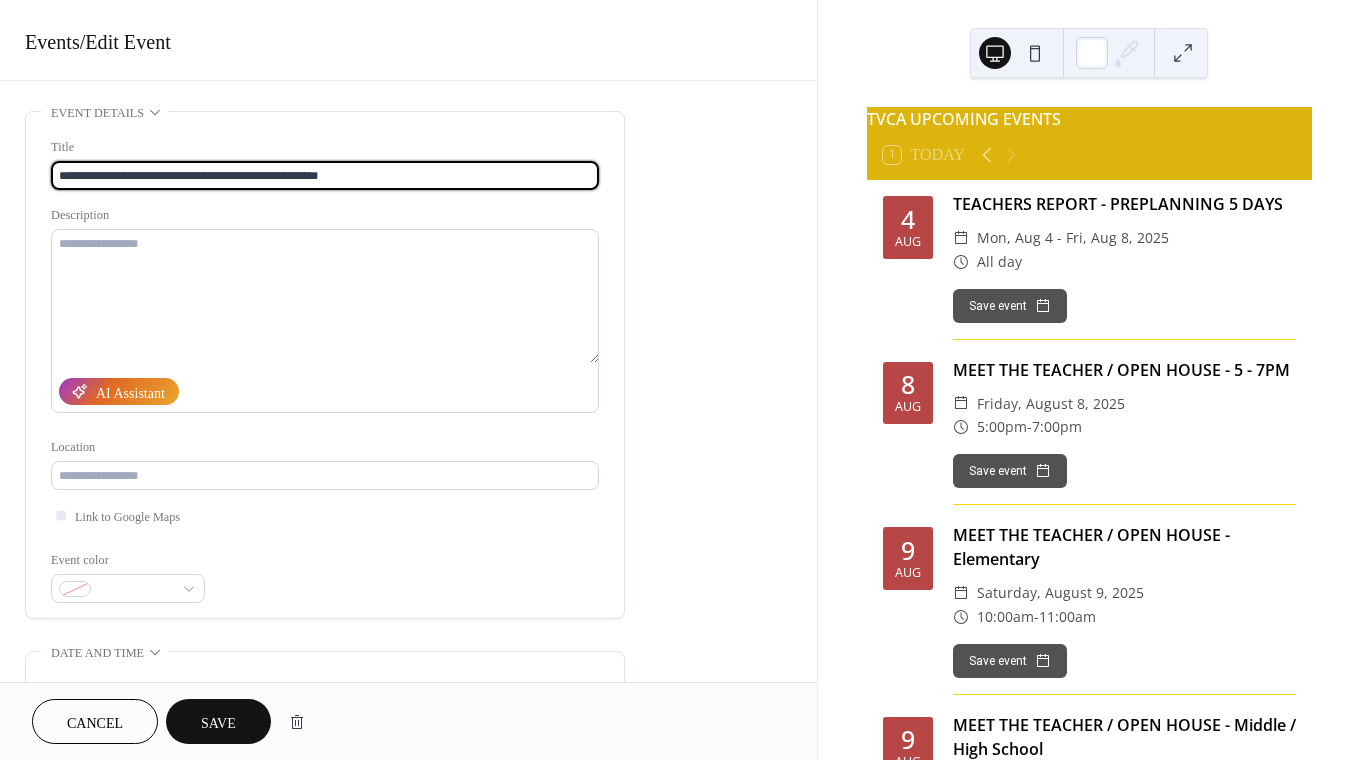 drag, startPoint x: 348, startPoint y: 174, endPoint x: 387, endPoint y: 173, distance: 39.012817 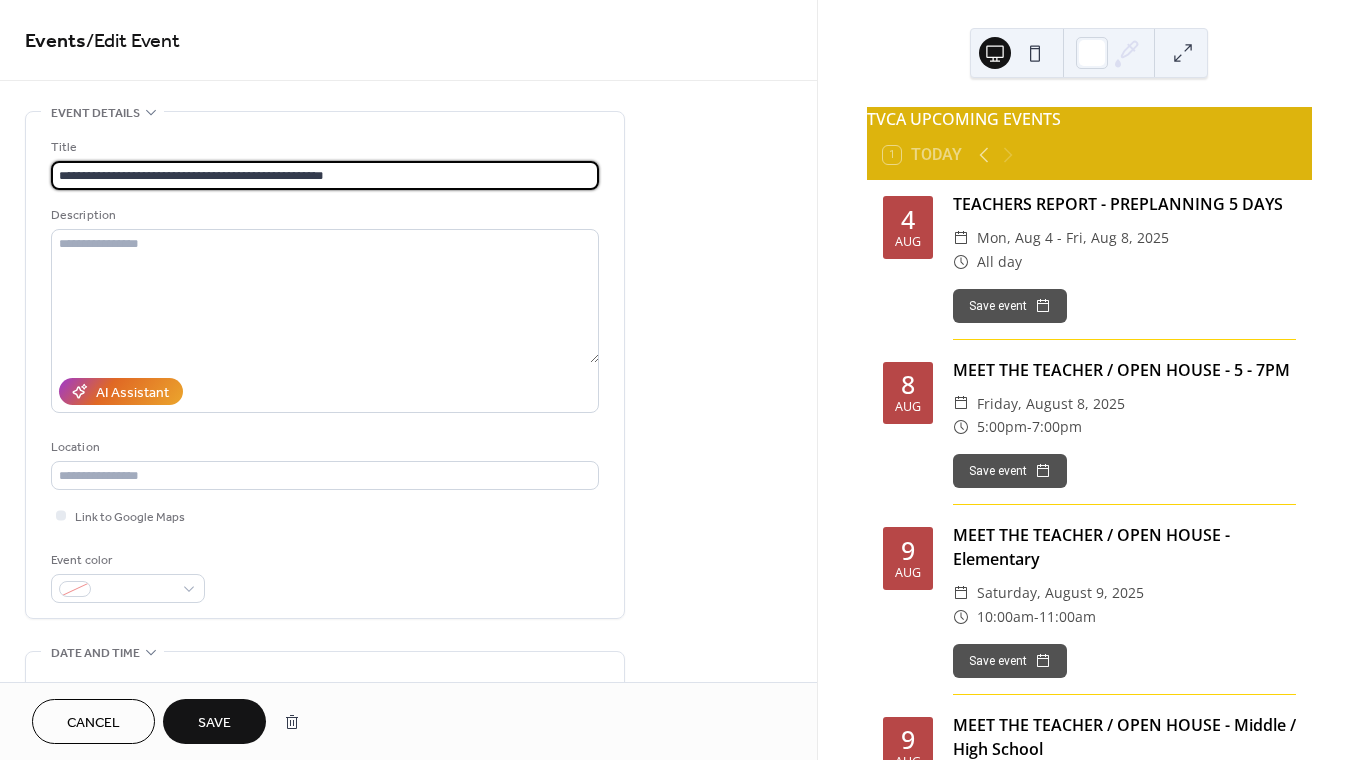 type on "**********" 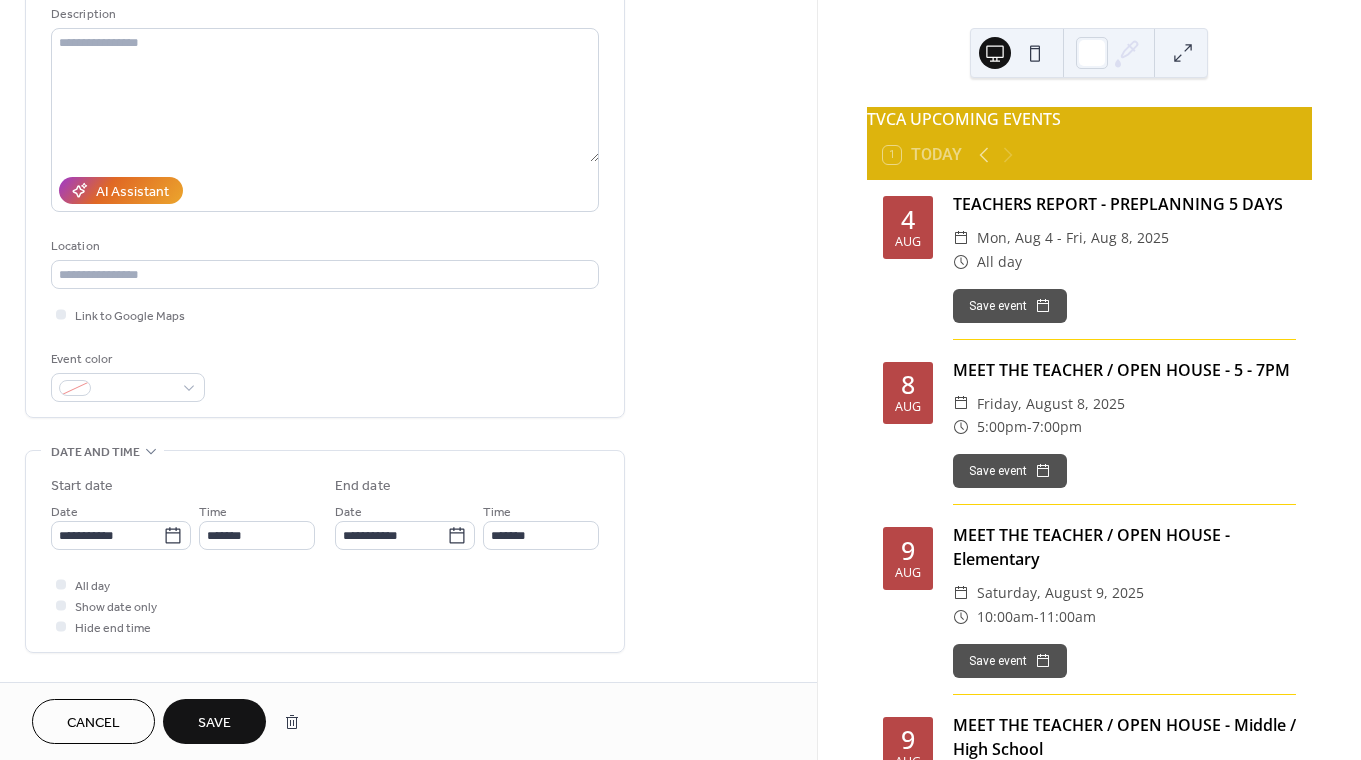 scroll, scrollTop: 208, scrollLeft: 0, axis: vertical 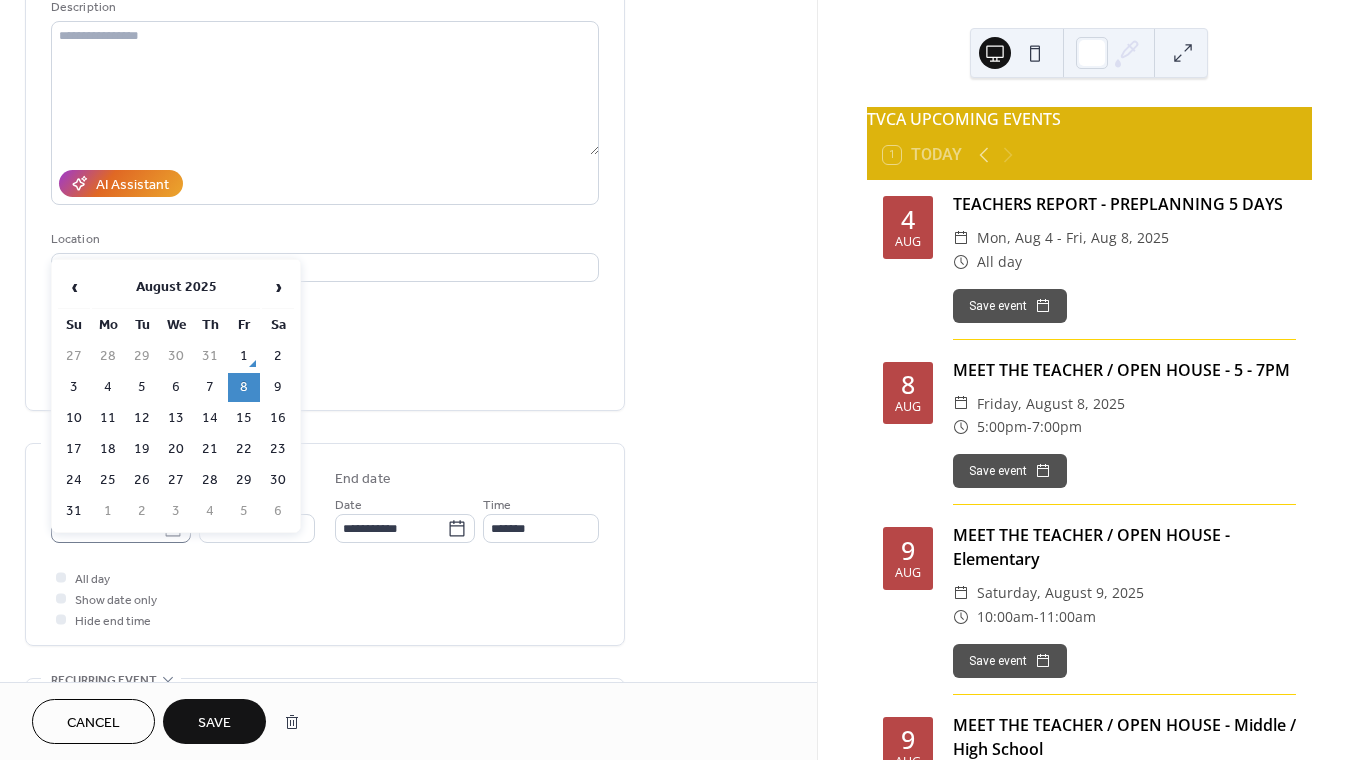 click 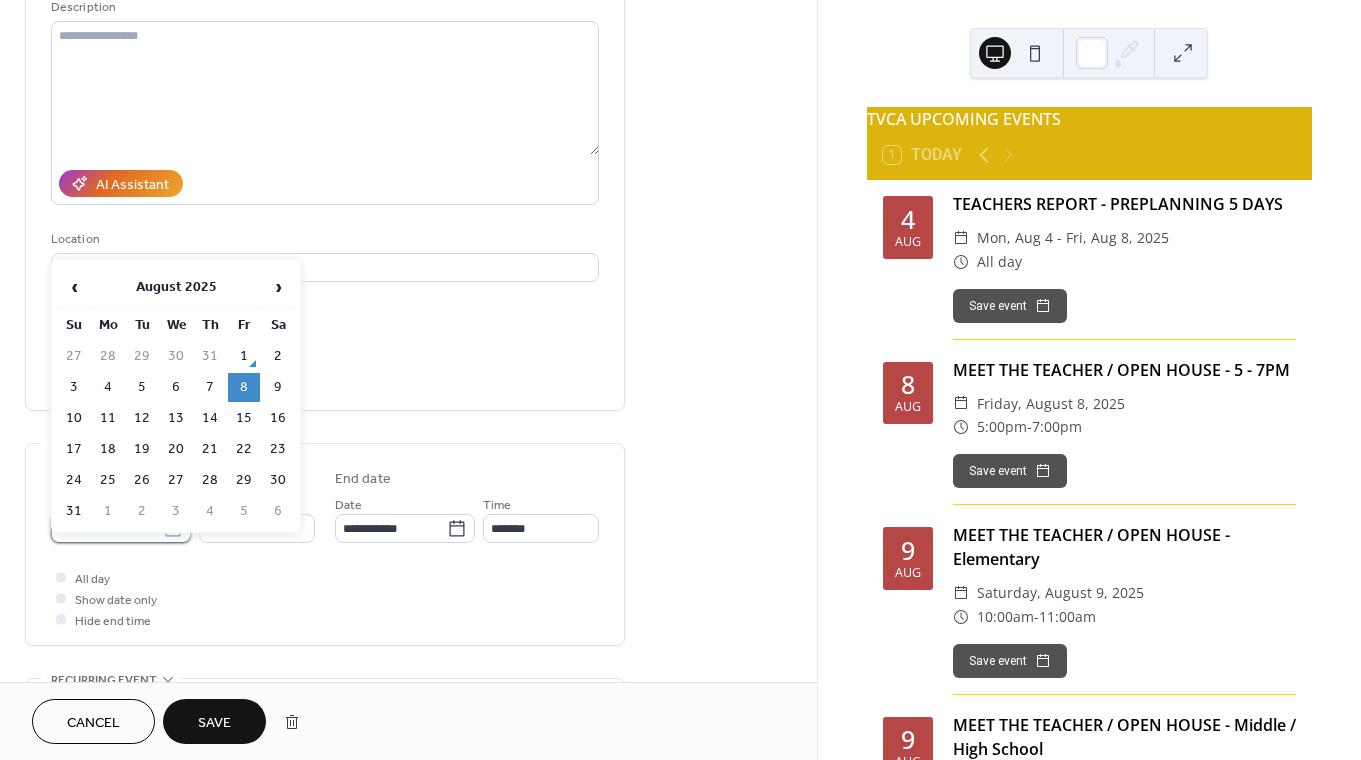 click on "**********" at bounding box center (107, 528) 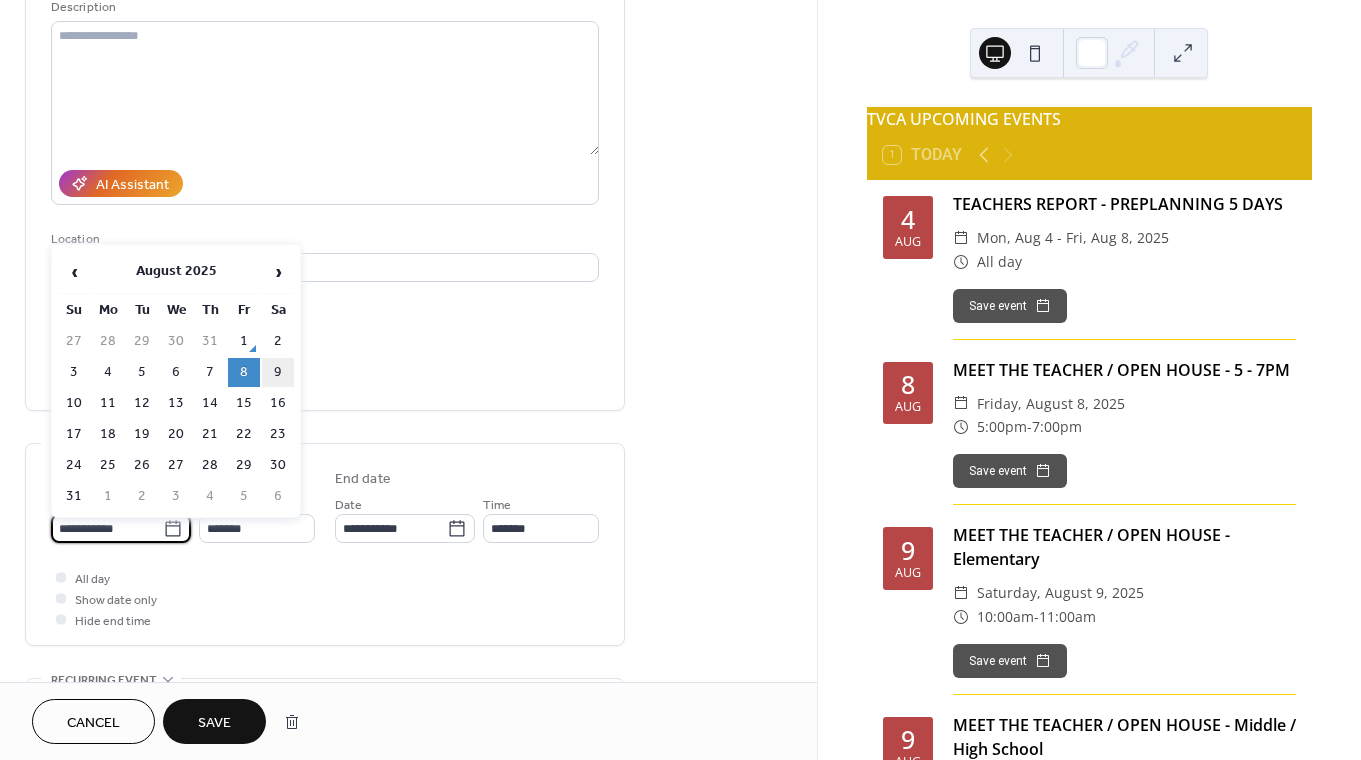 click on "9" at bounding box center [278, 372] 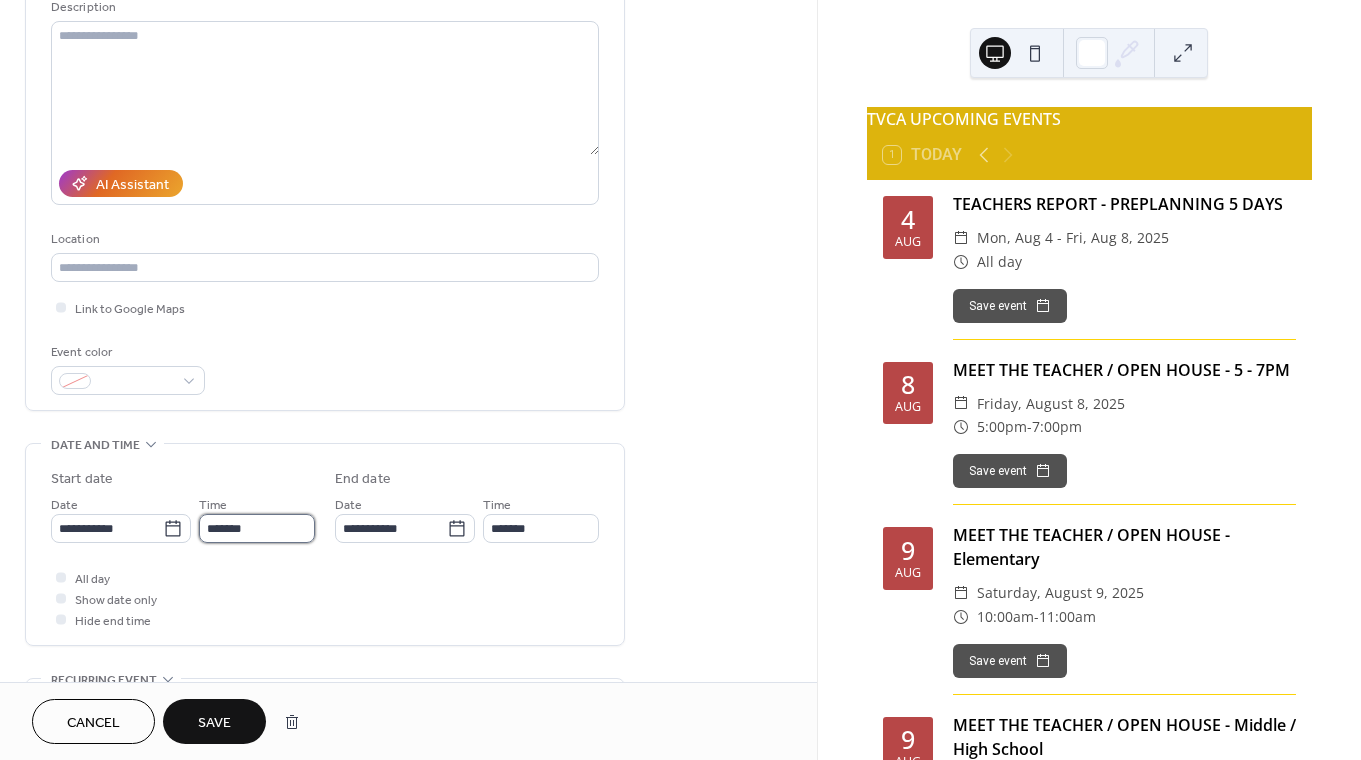 click on "*******" at bounding box center (257, 528) 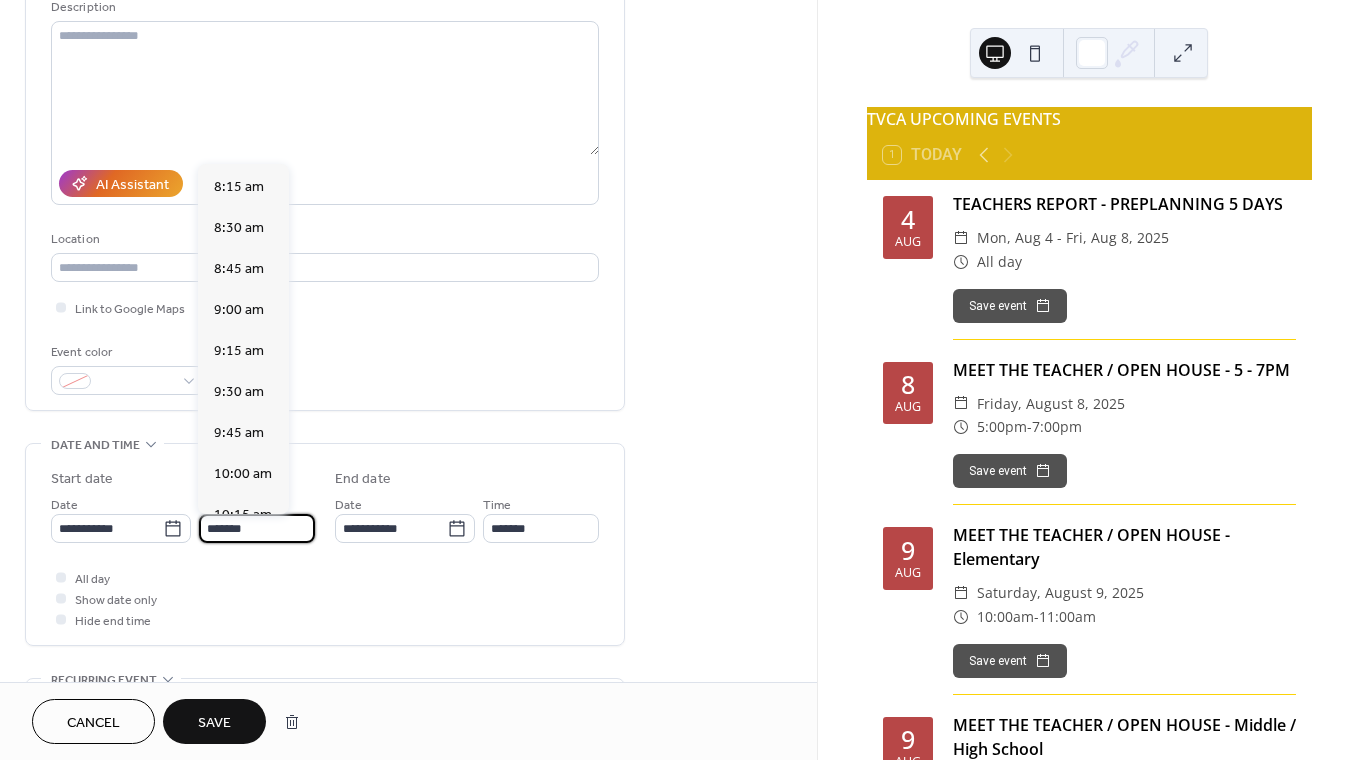 scroll, scrollTop: 1347, scrollLeft: 0, axis: vertical 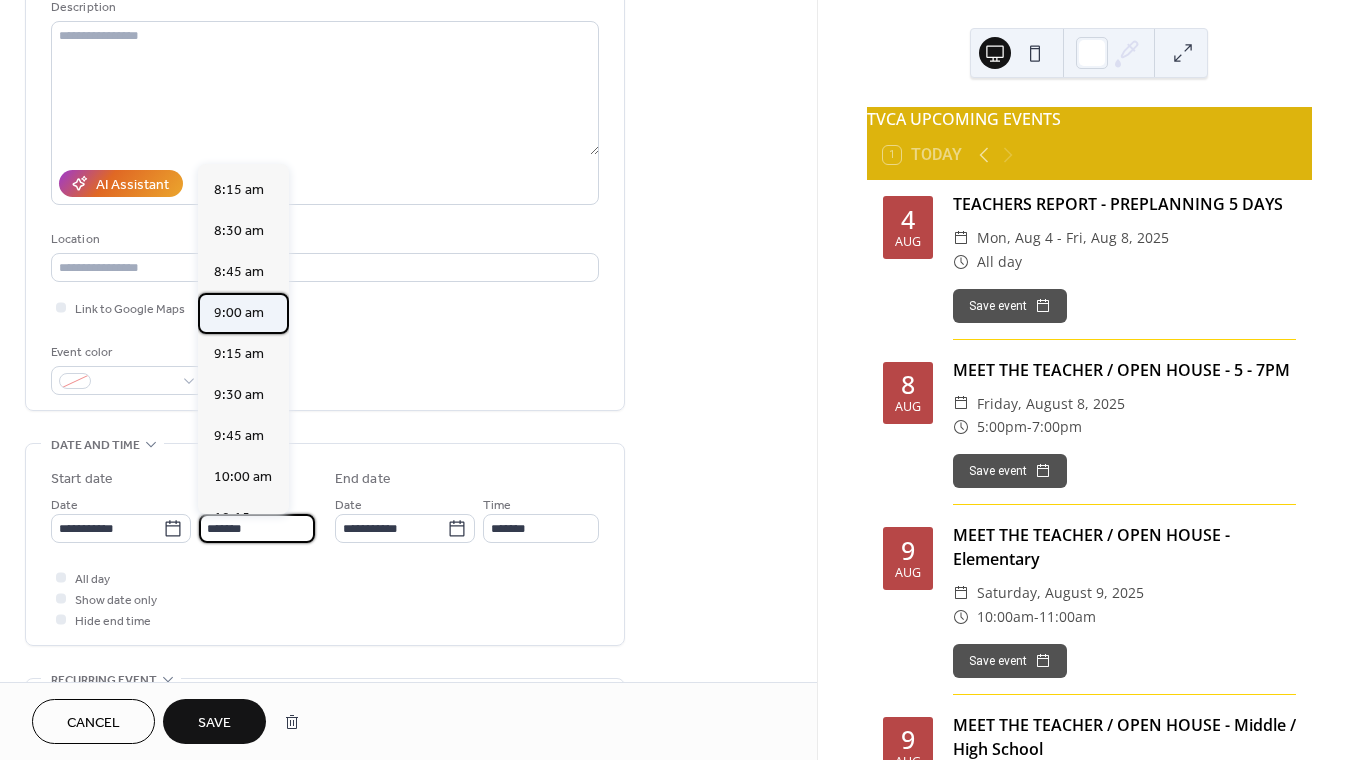 click on "9:00 am" at bounding box center [239, 313] 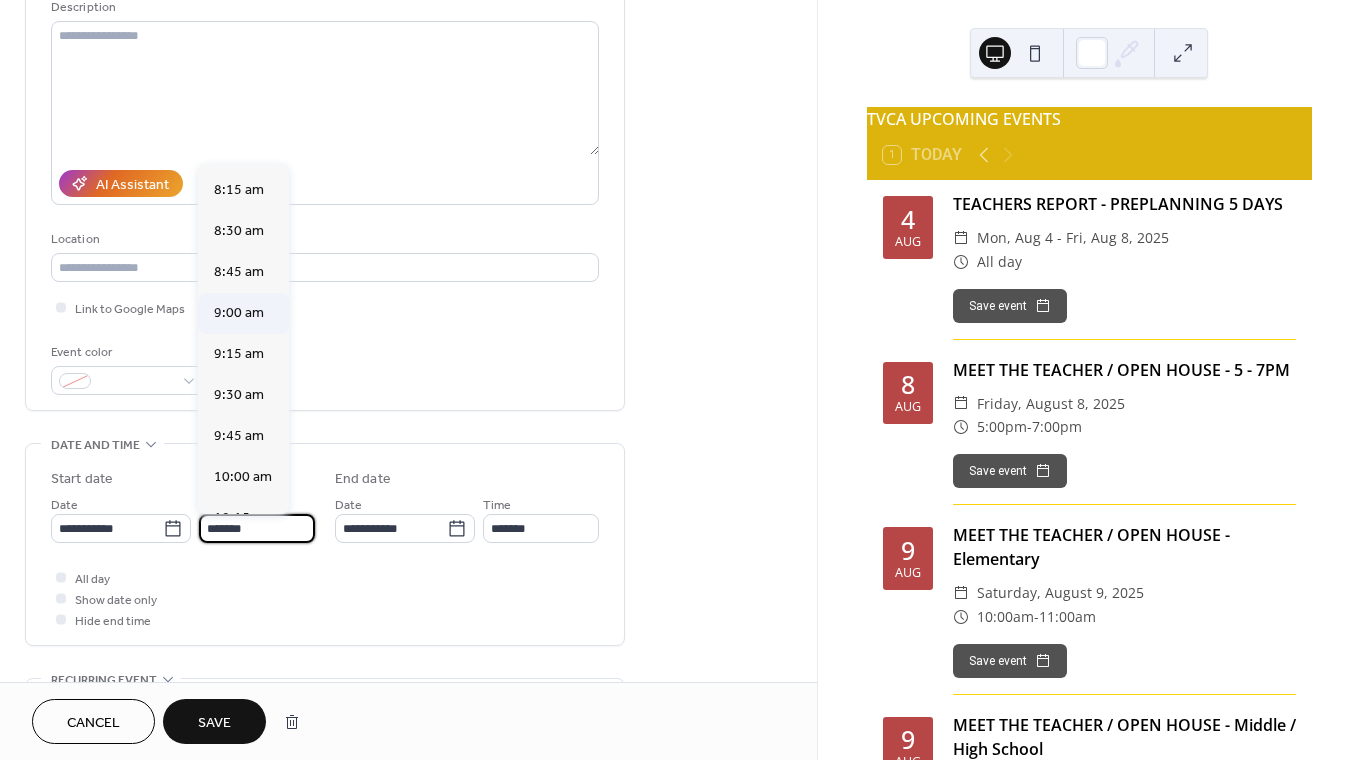 type on "*******" 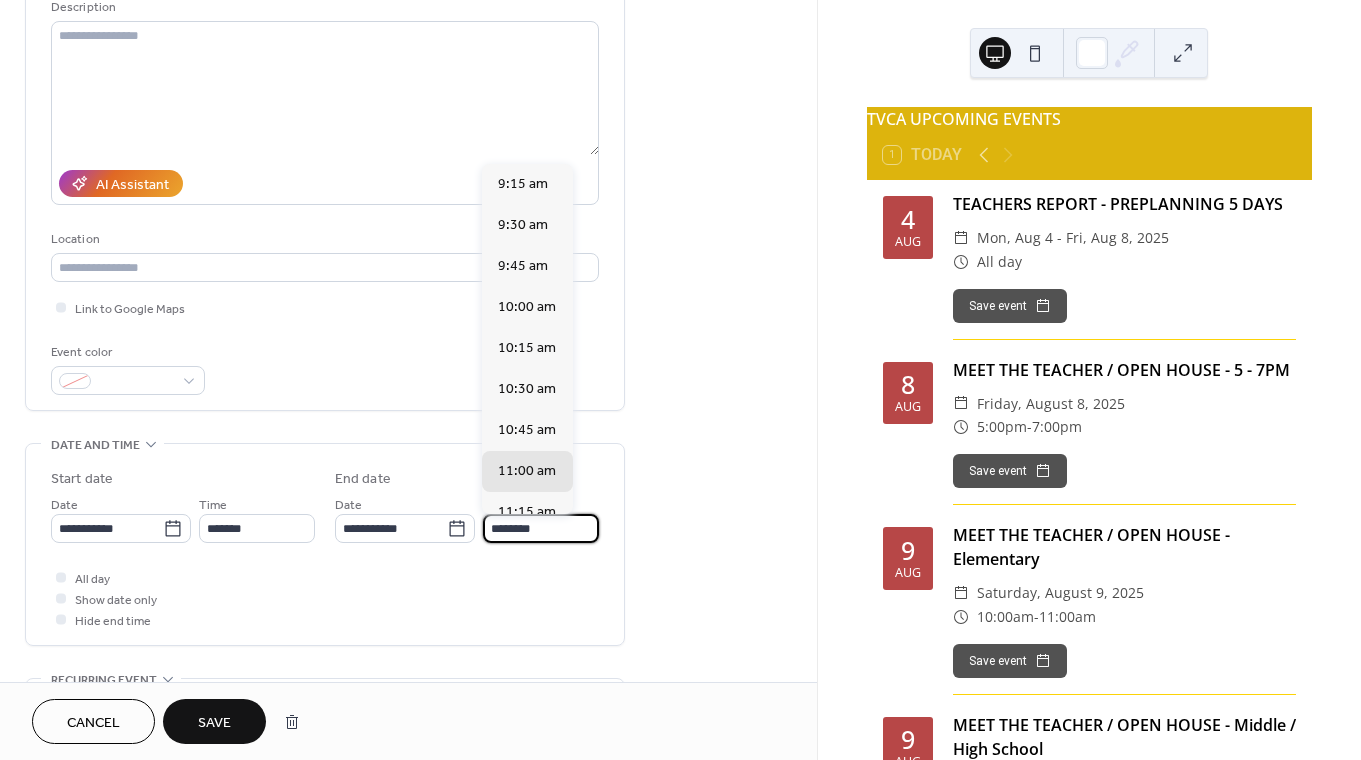 click on "********" at bounding box center (541, 528) 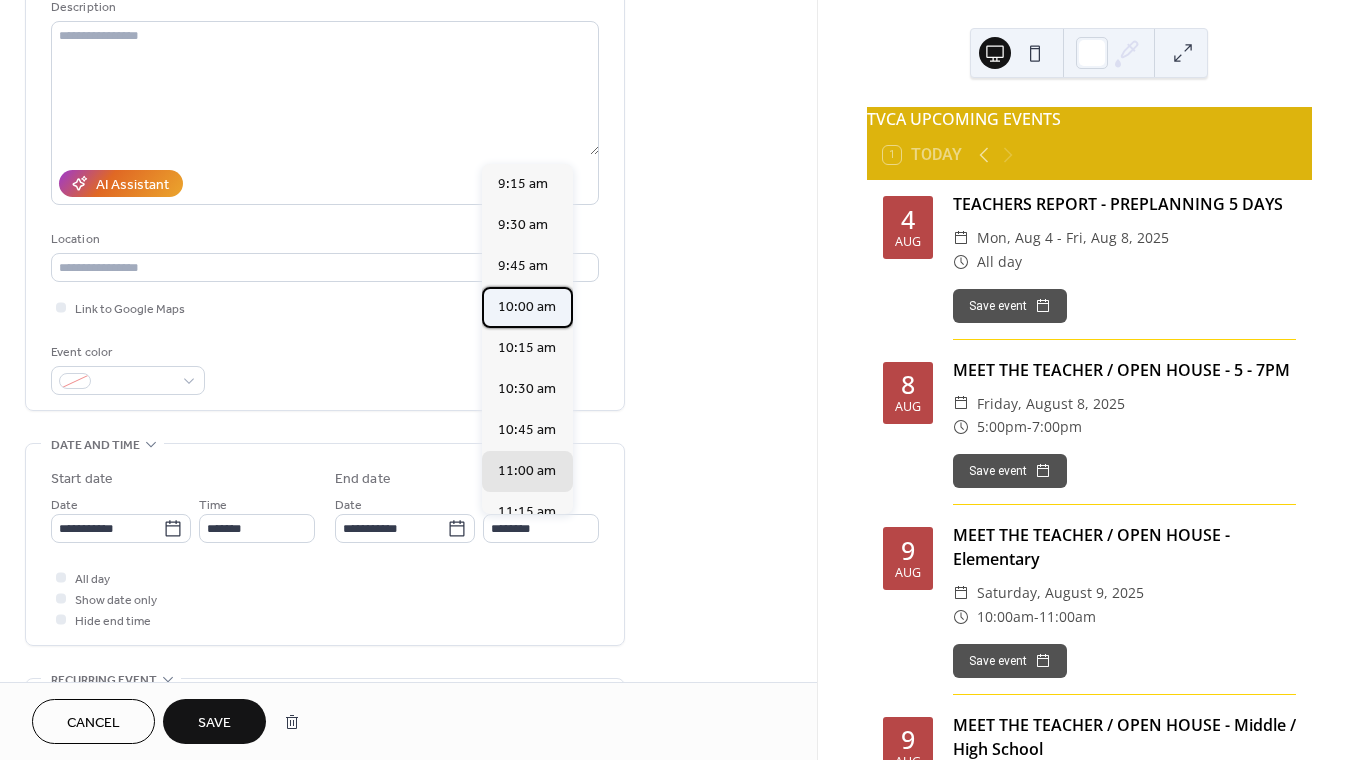click on "10:00 am" at bounding box center (527, 307) 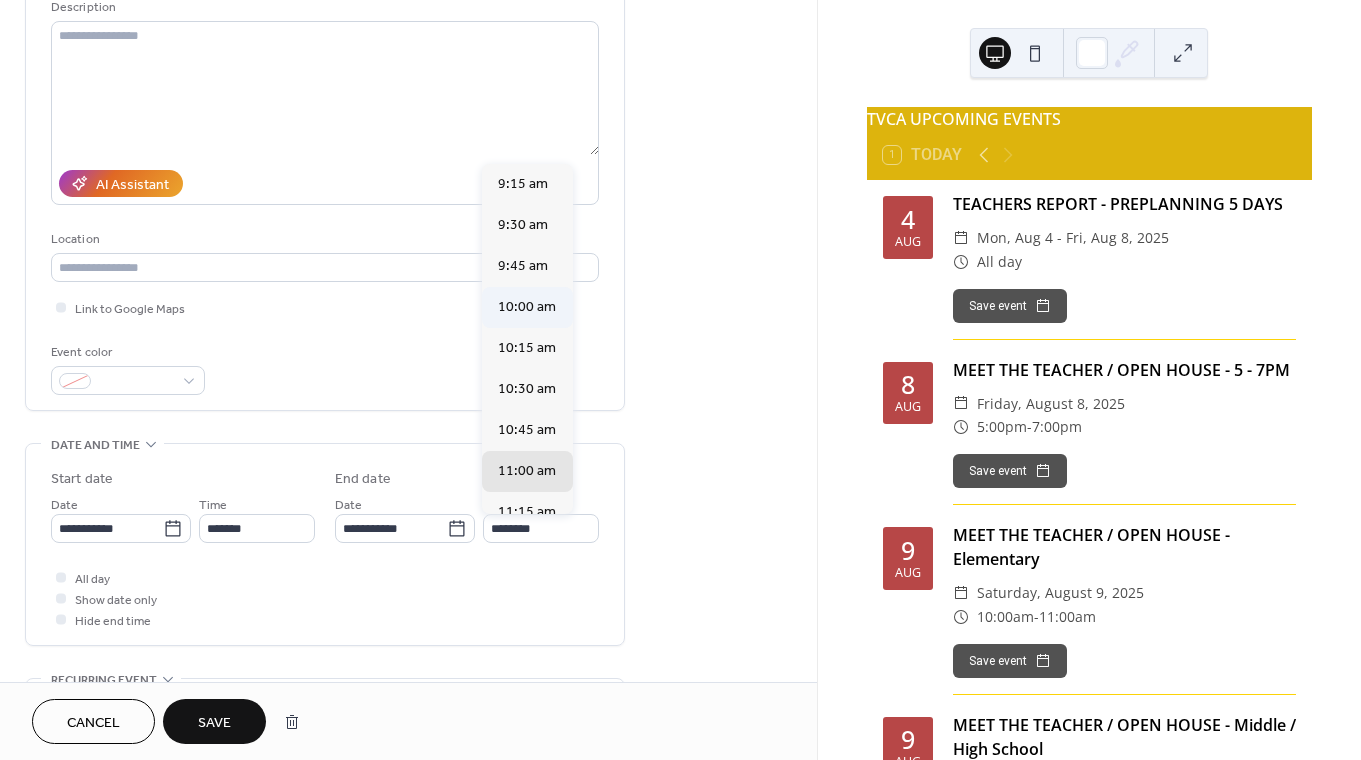 type on "********" 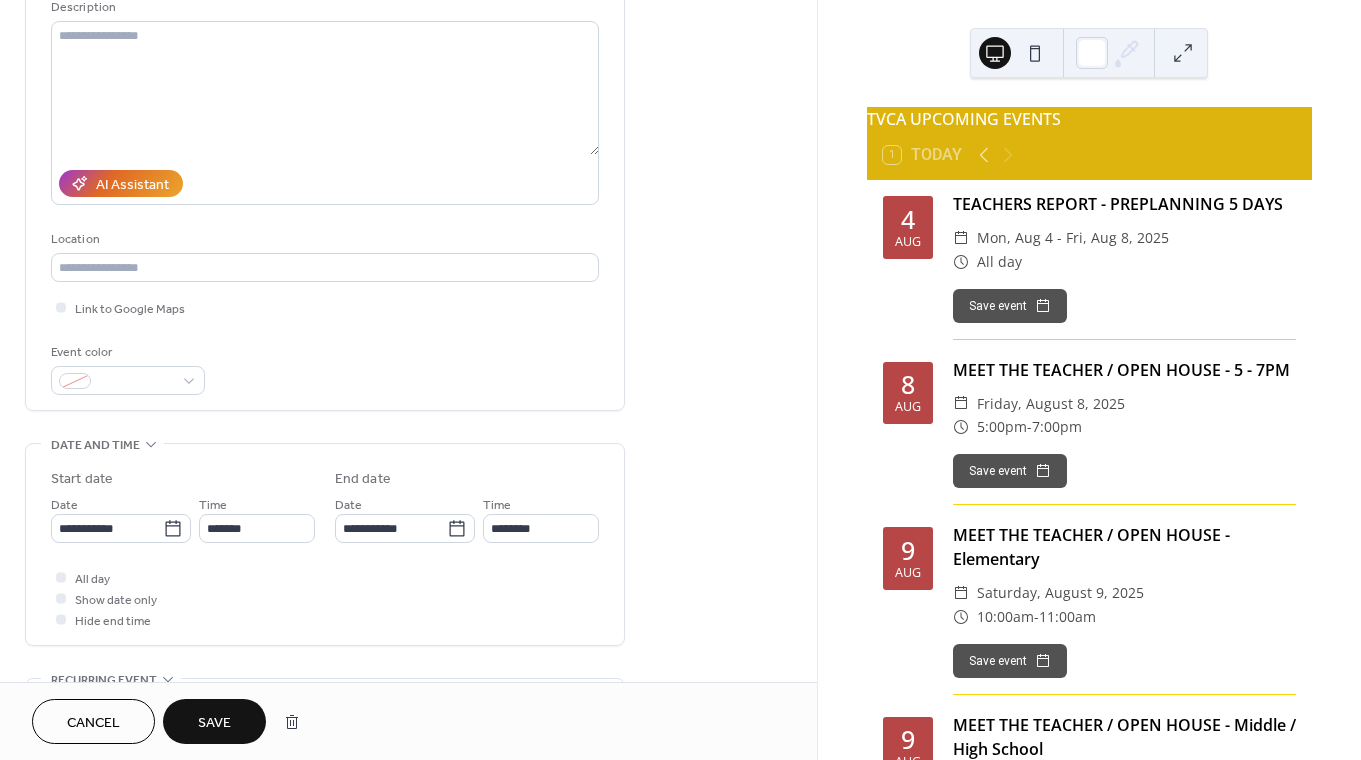 click on "Save" at bounding box center (214, 723) 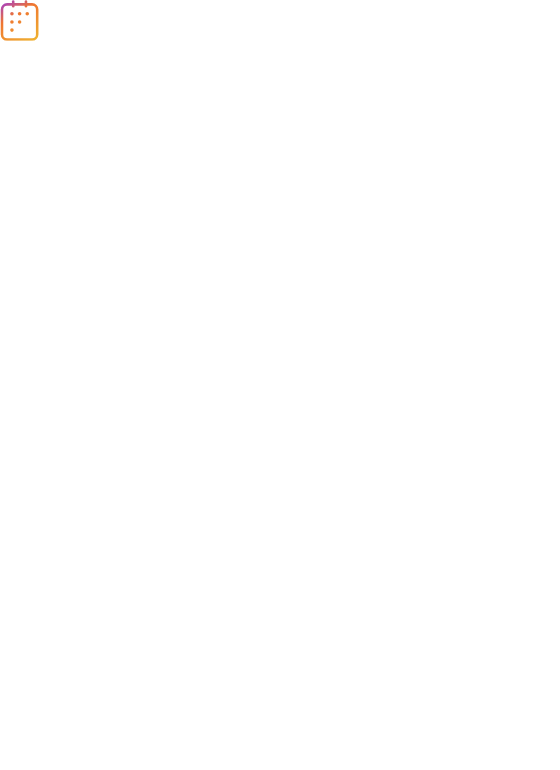 scroll, scrollTop: 0, scrollLeft: 0, axis: both 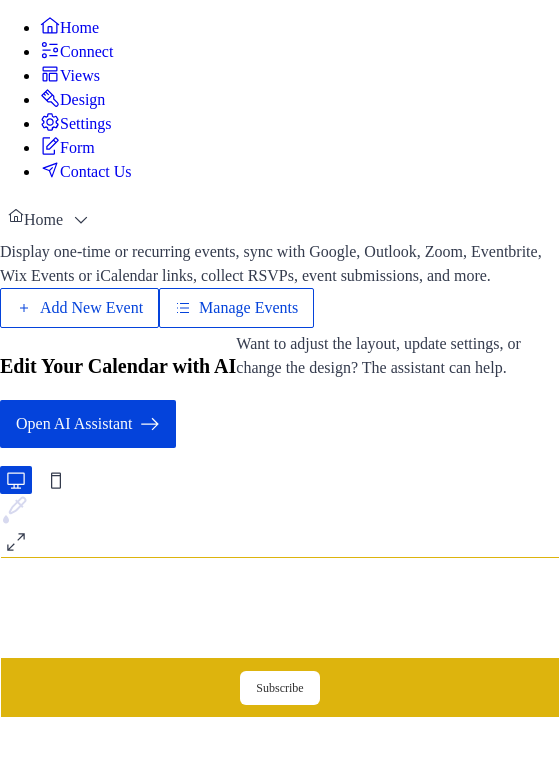 click on "Manage Events" at bounding box center [236, 308] 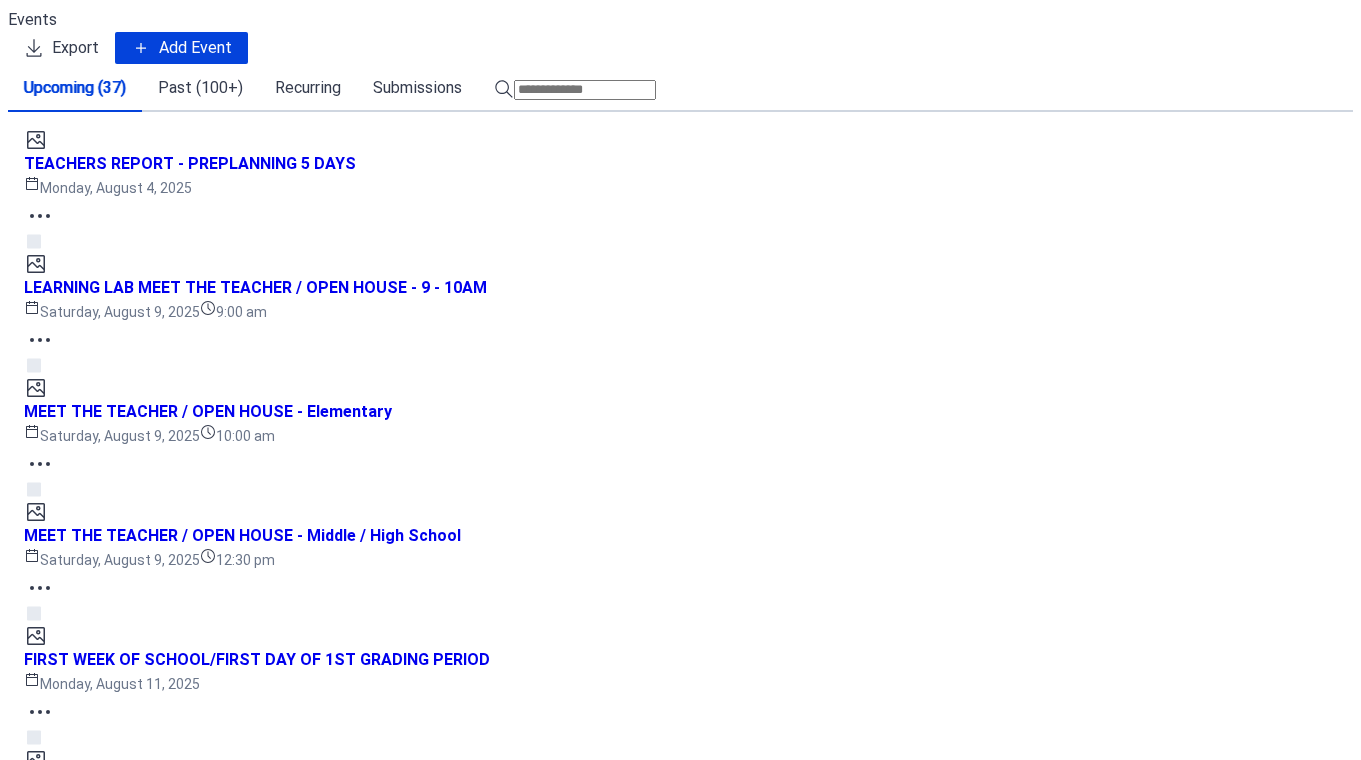 scroll, scrollTop: 0, scrollLeft: 0, axis: both 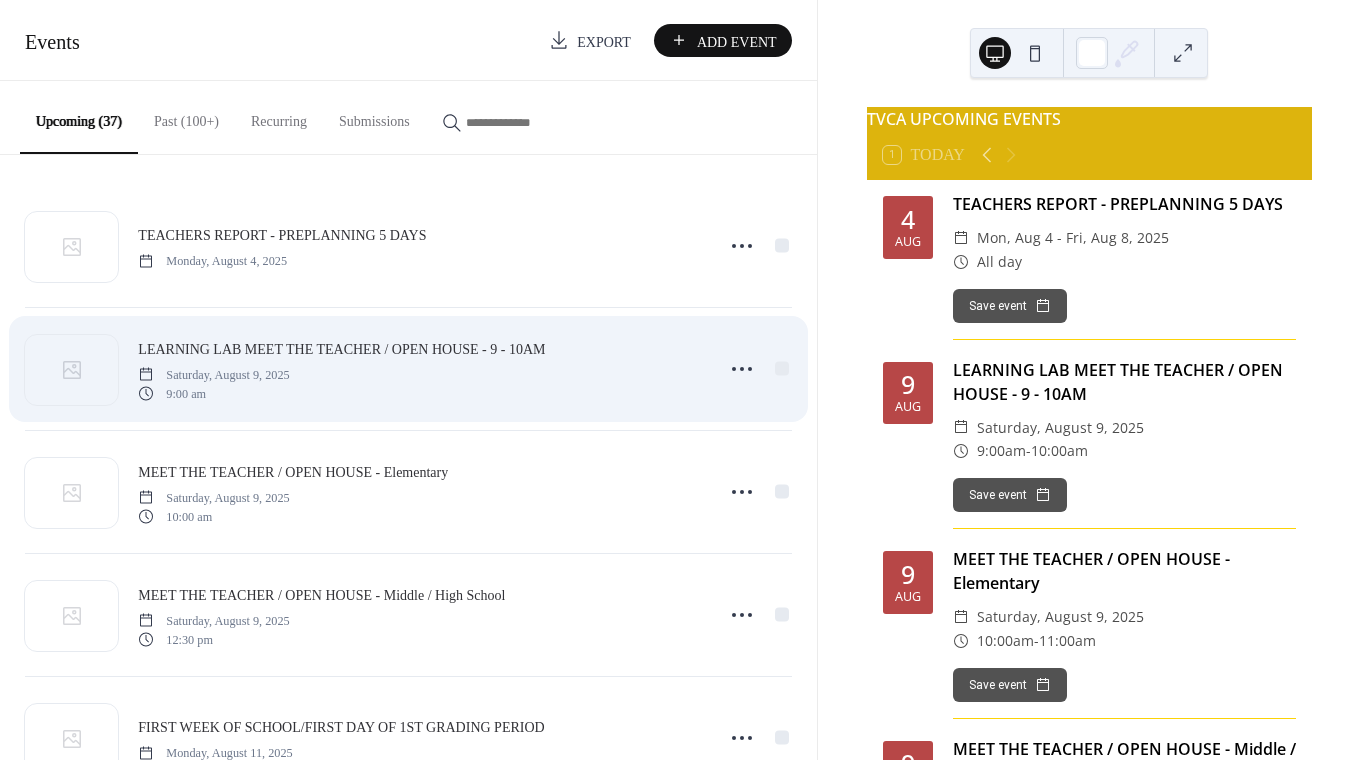 click on "LEARNING LAB MEET THE TEACHER / OPEN HOUSE - 9 - 10AM" at bounding box center [341, 349] 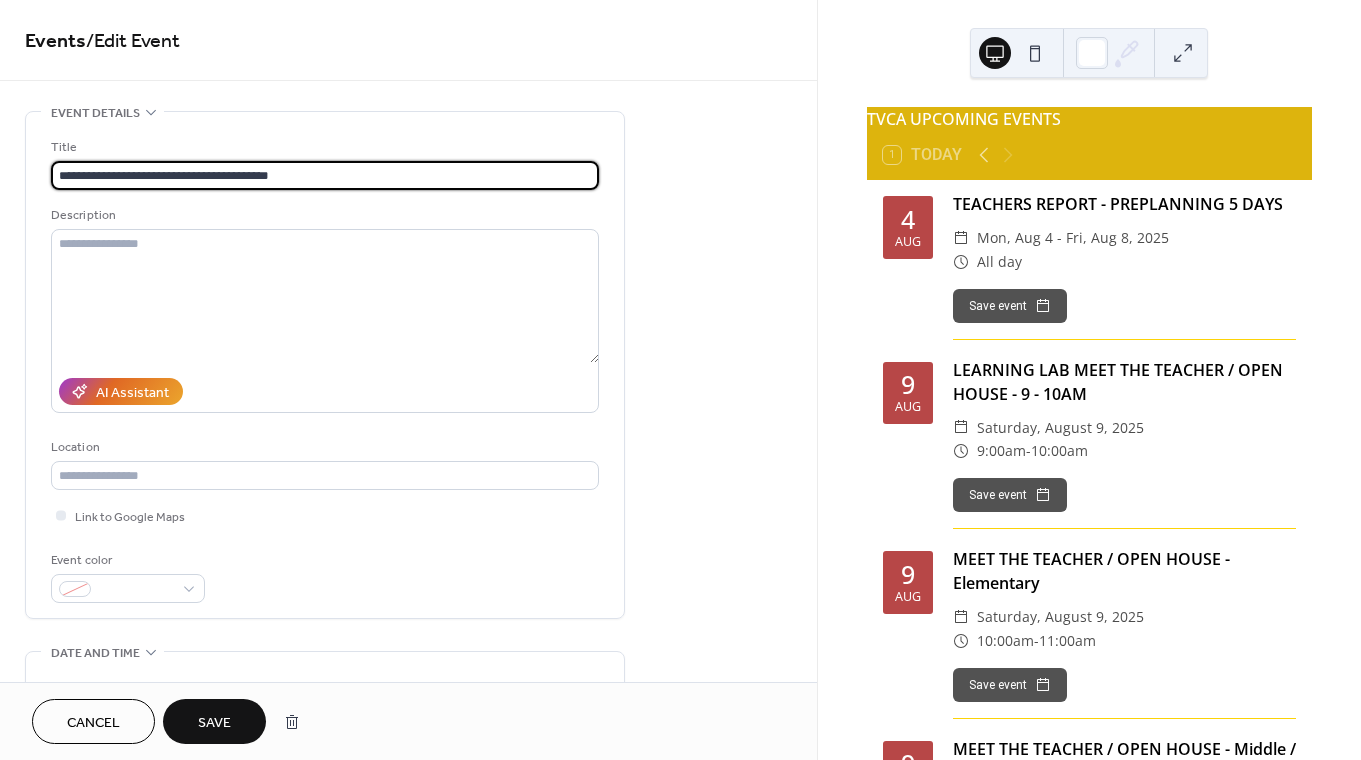 type on "**********" 